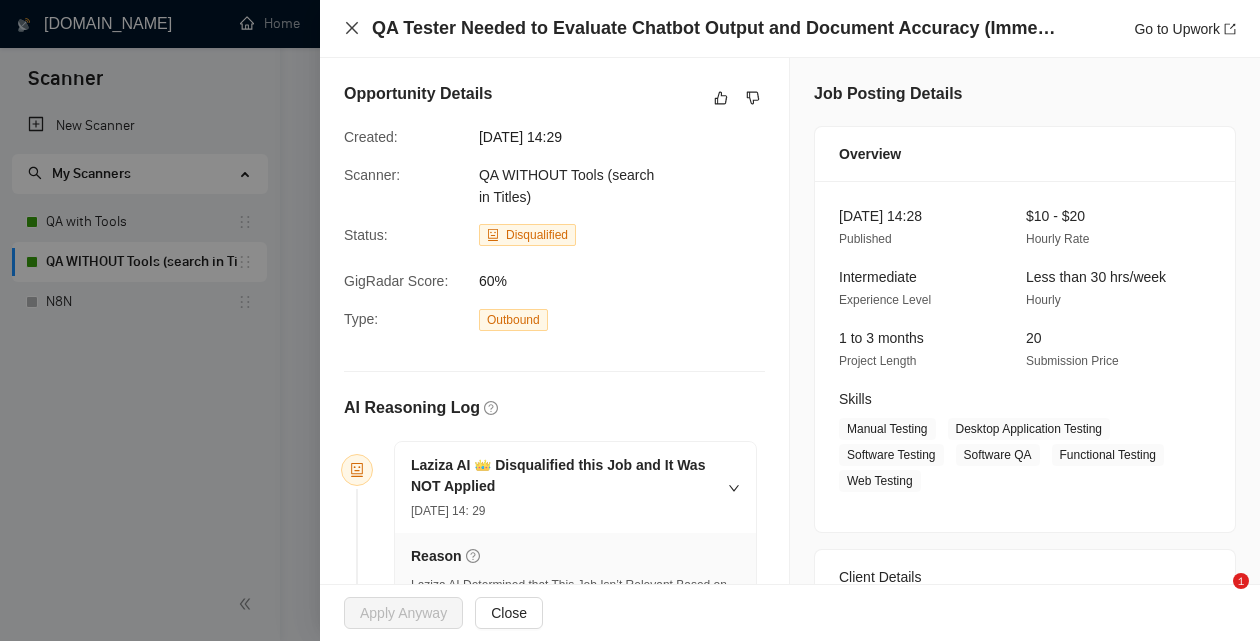 click 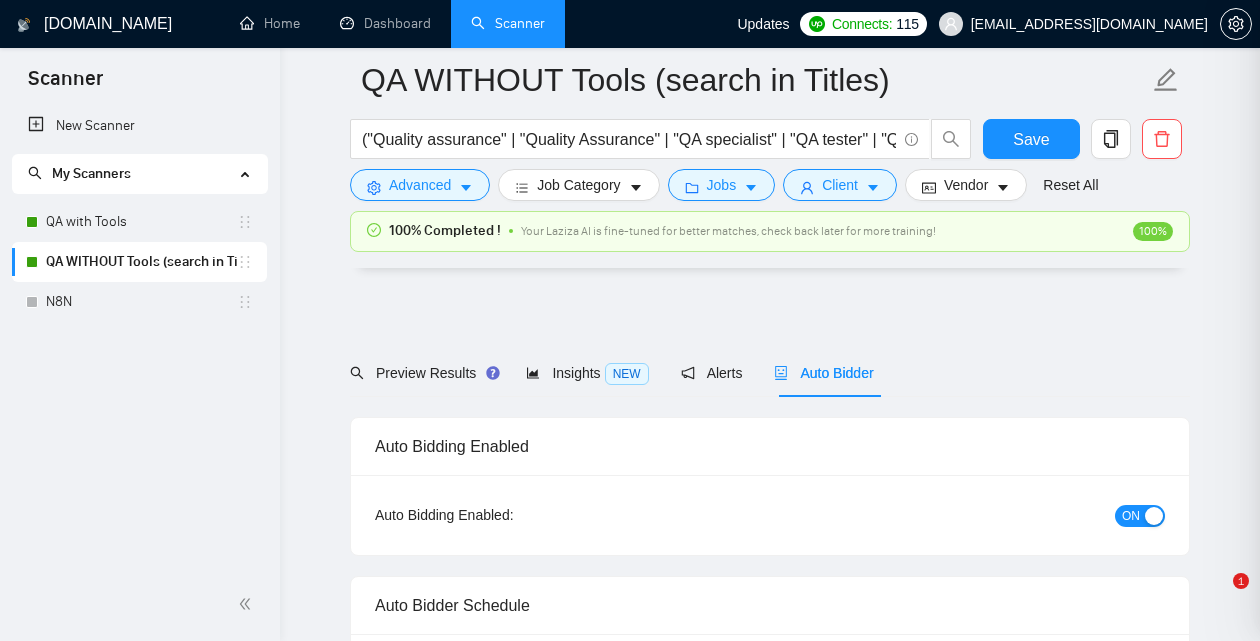 scroll, scrollTop: 5128, scrollLeft: 0, axis: vertical 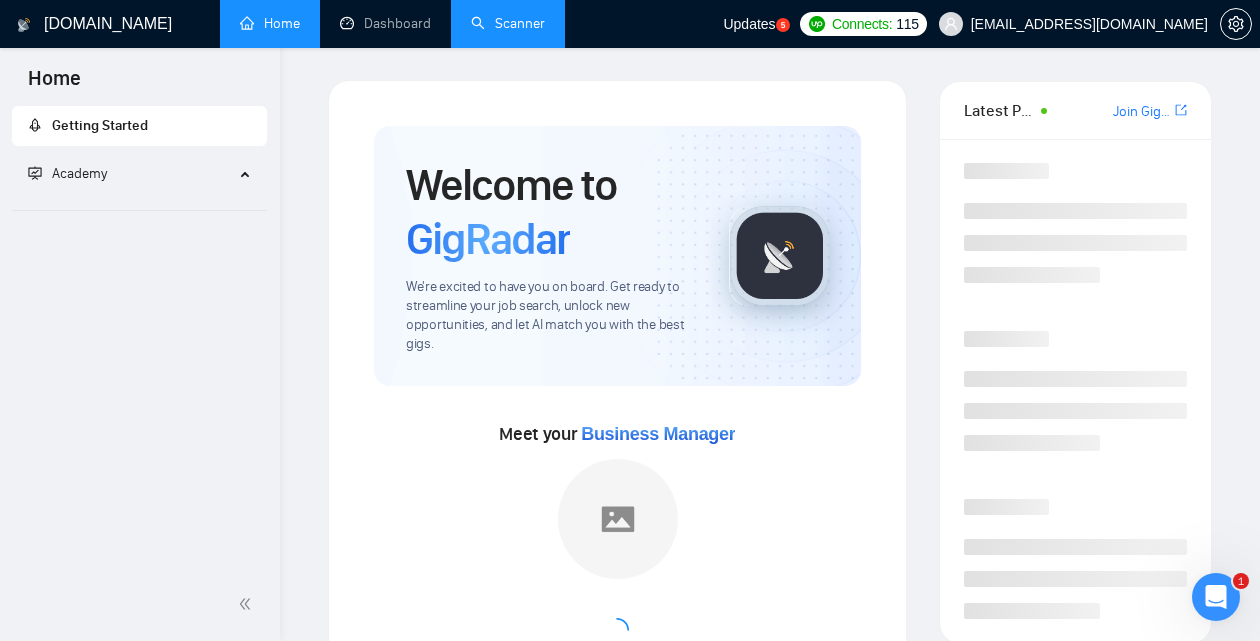 click on "Scanner" at bounding box center [508, 23] 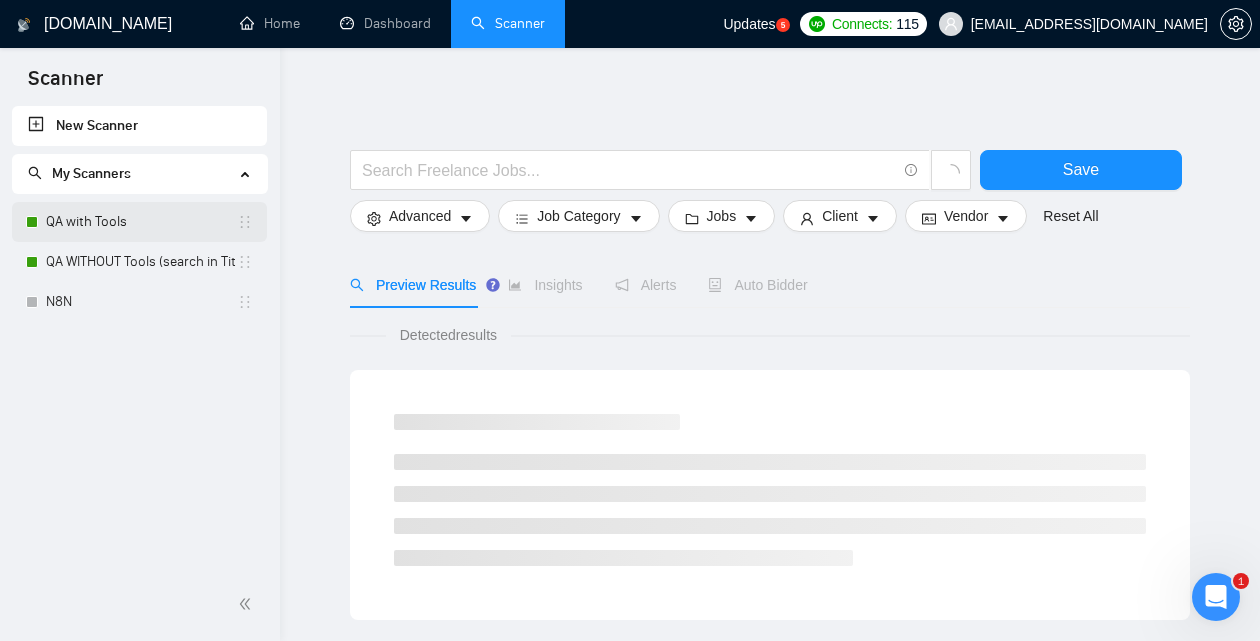 click on "QA with Tools" at bounding box center [141, 222] 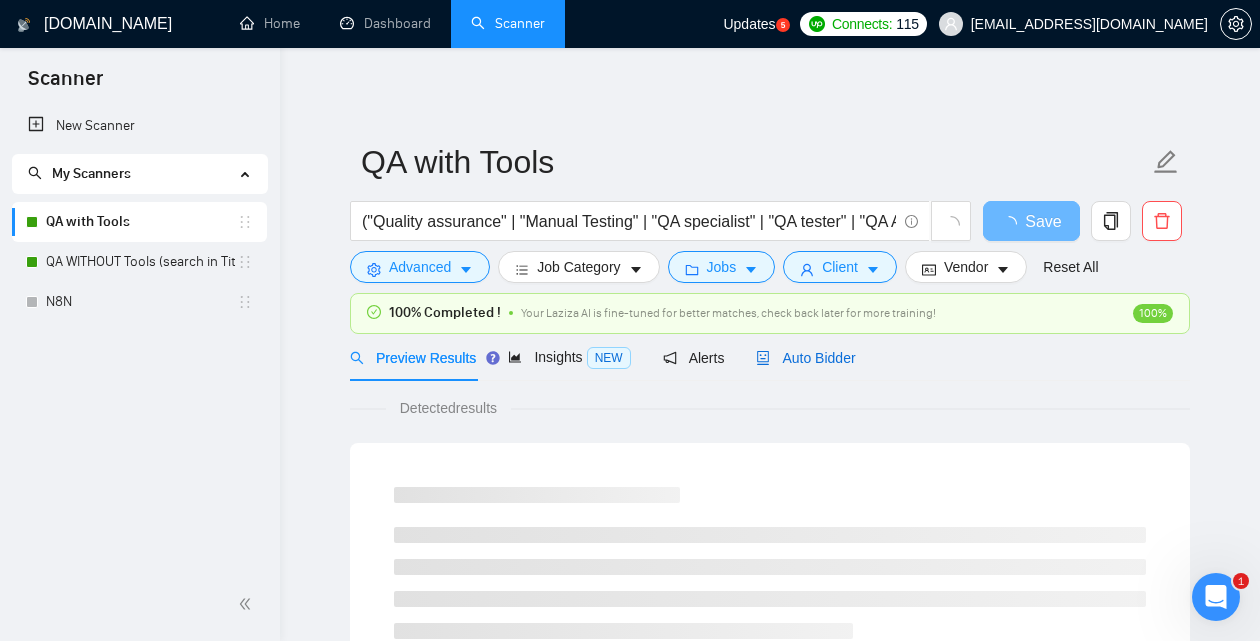 click on "Auto Bidder" at bounding box center (805, 358) 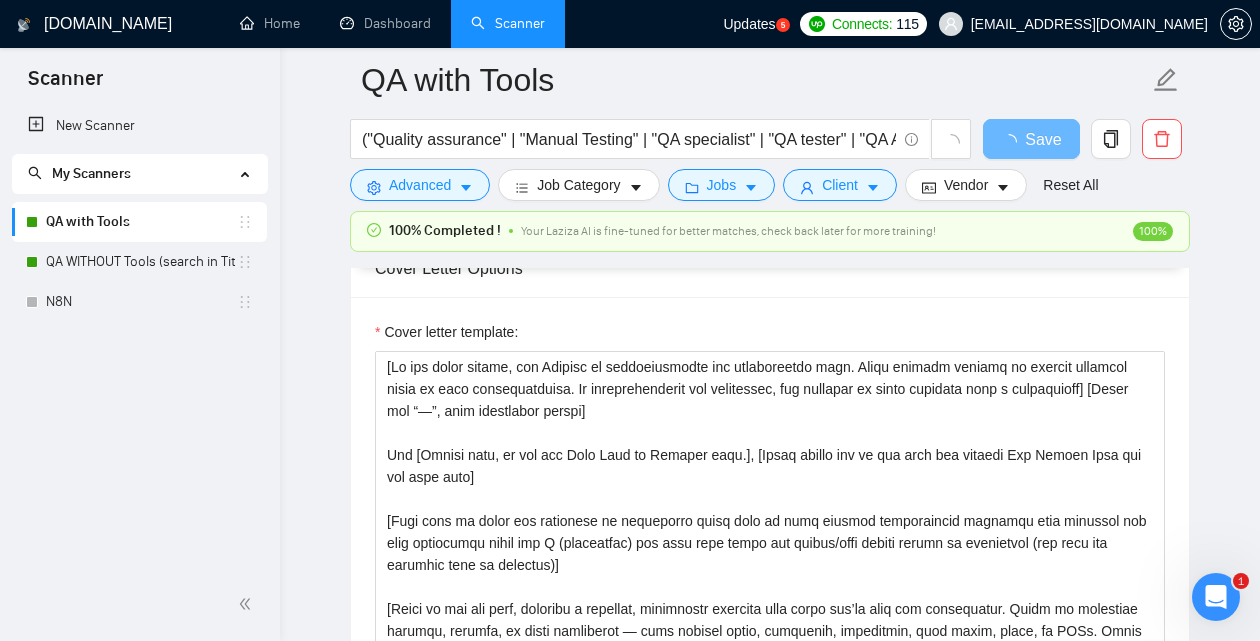 scroll, scrollTop: 1830, scrollLeft: 0, axis: vertical 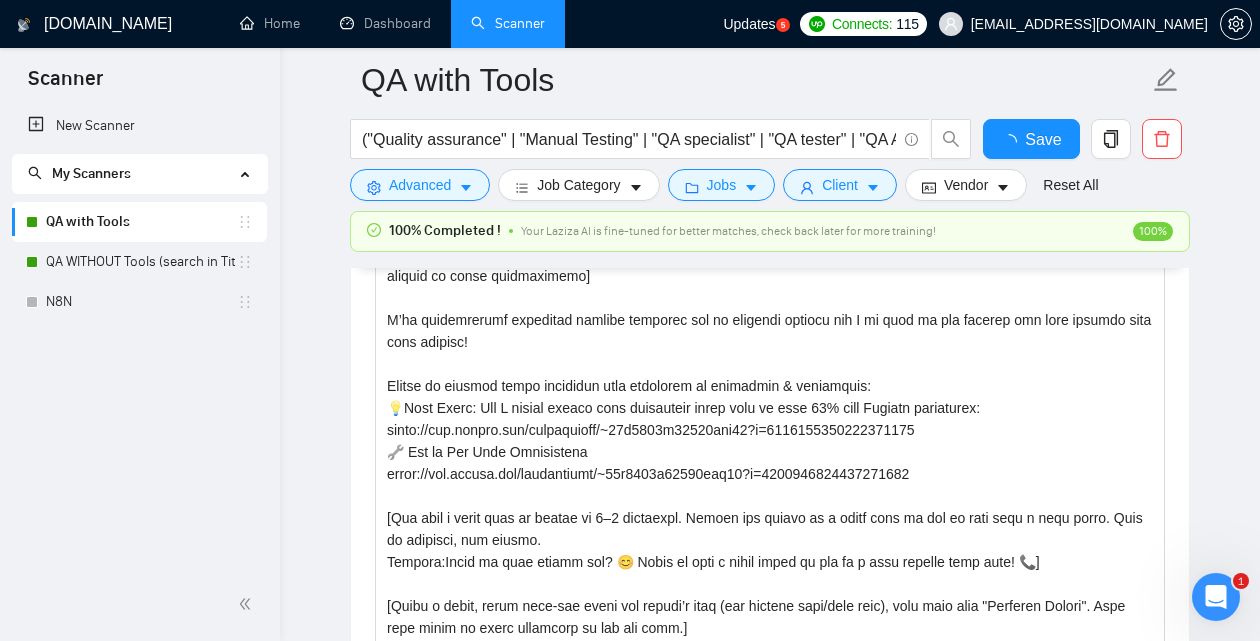 type 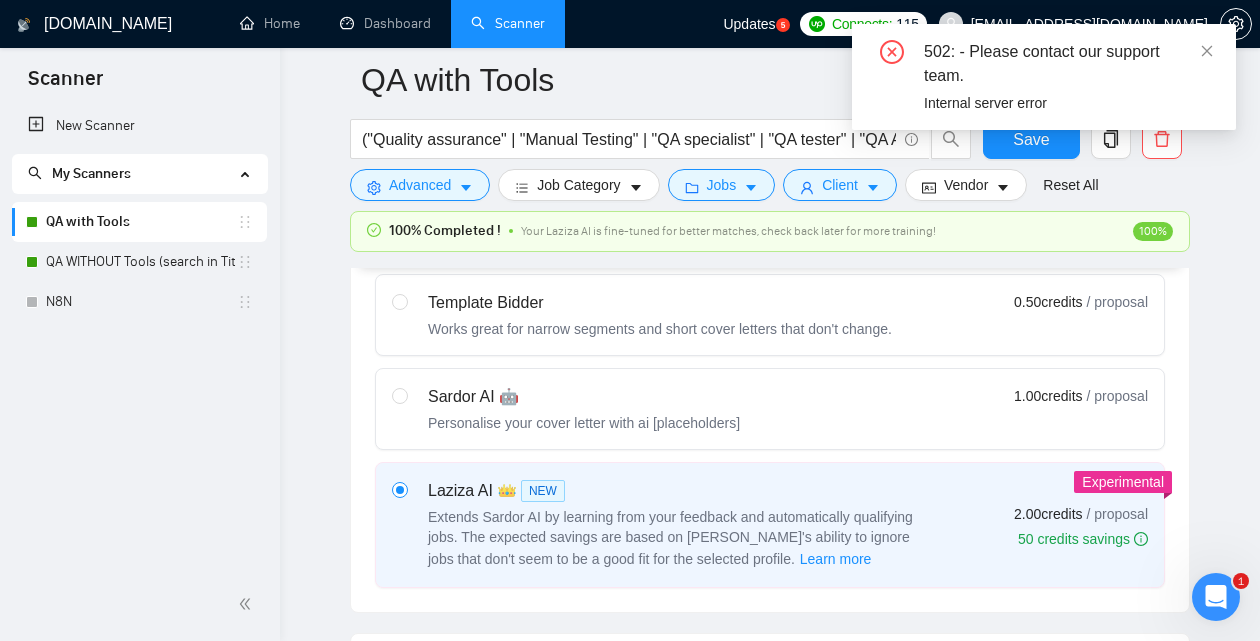 scroll, scrollTop: 640, scrollLeft: 0, axis: vertical 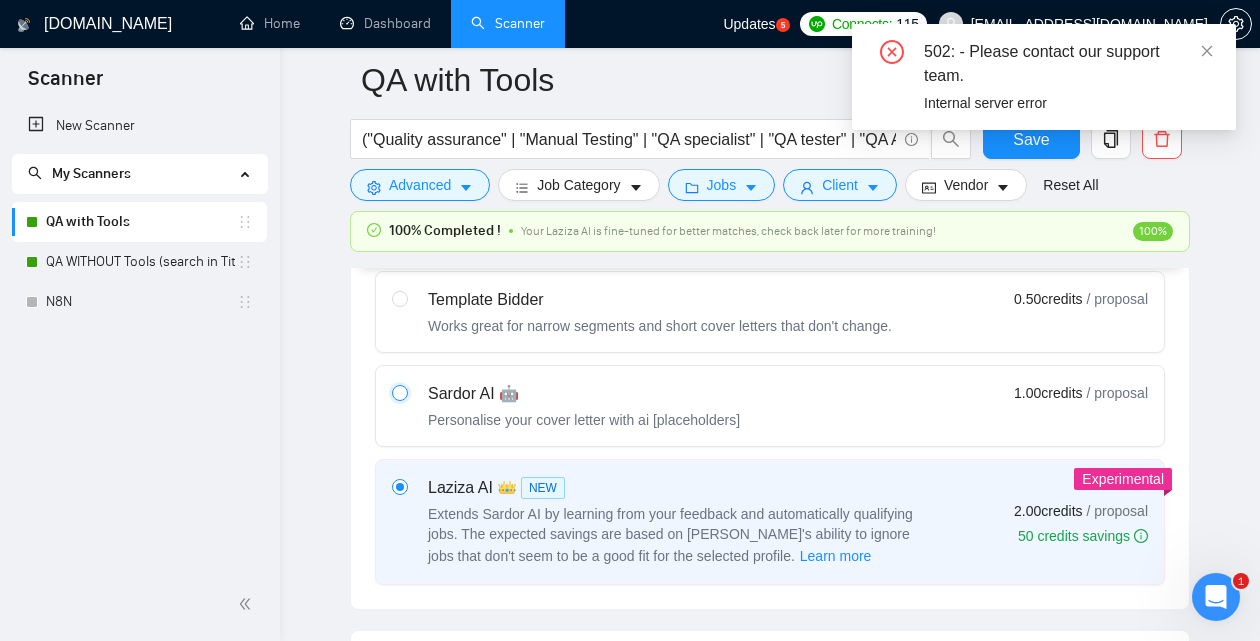 click at bounding box center [399, 392] 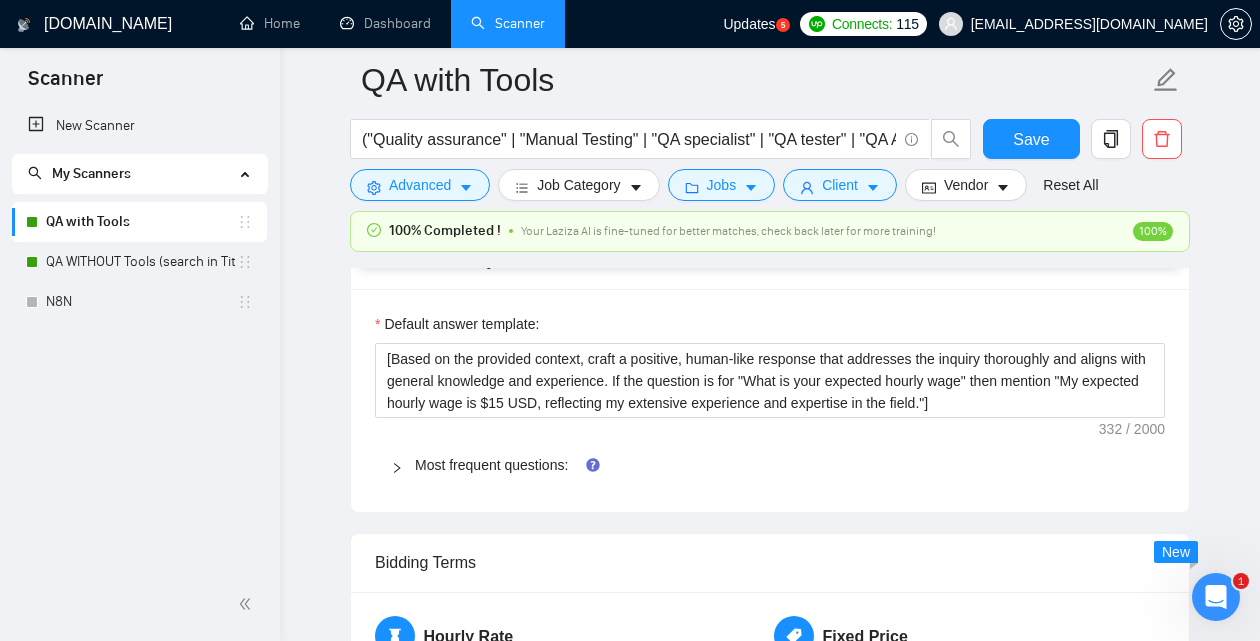 scroll, scrollTop: 1975, scrollLeft: 0, axis: vertical 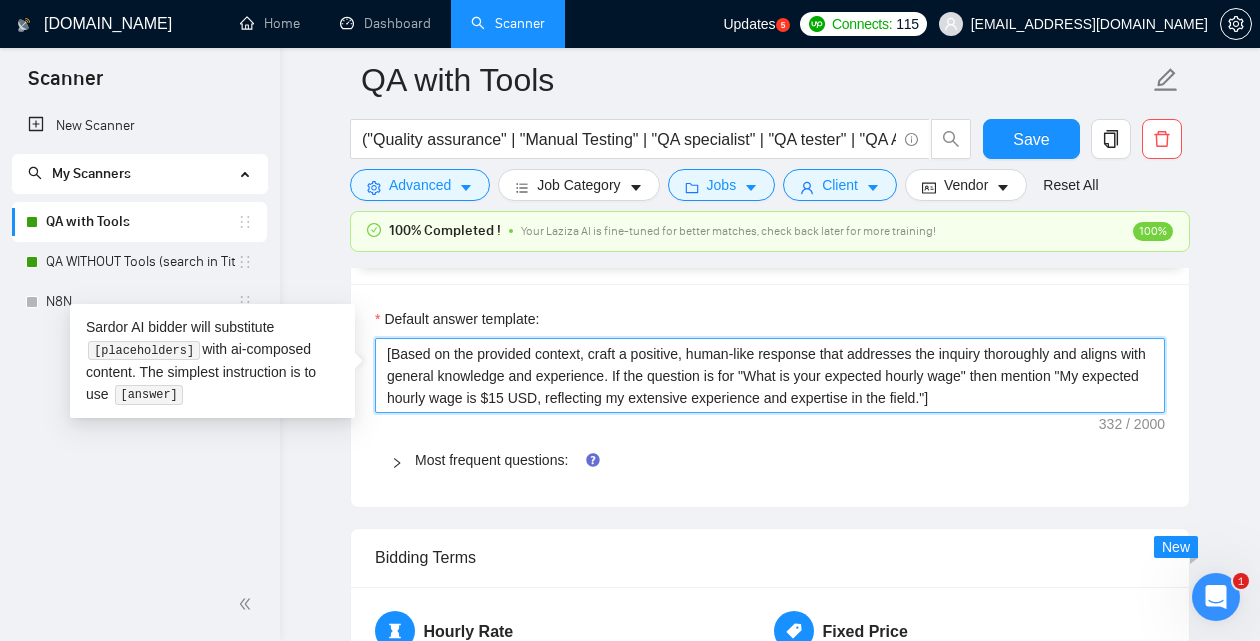 drag, startPoint x: 379, startPoint y: 350, endPoint x: 832, endPoint y: 370, distance: 453.44128 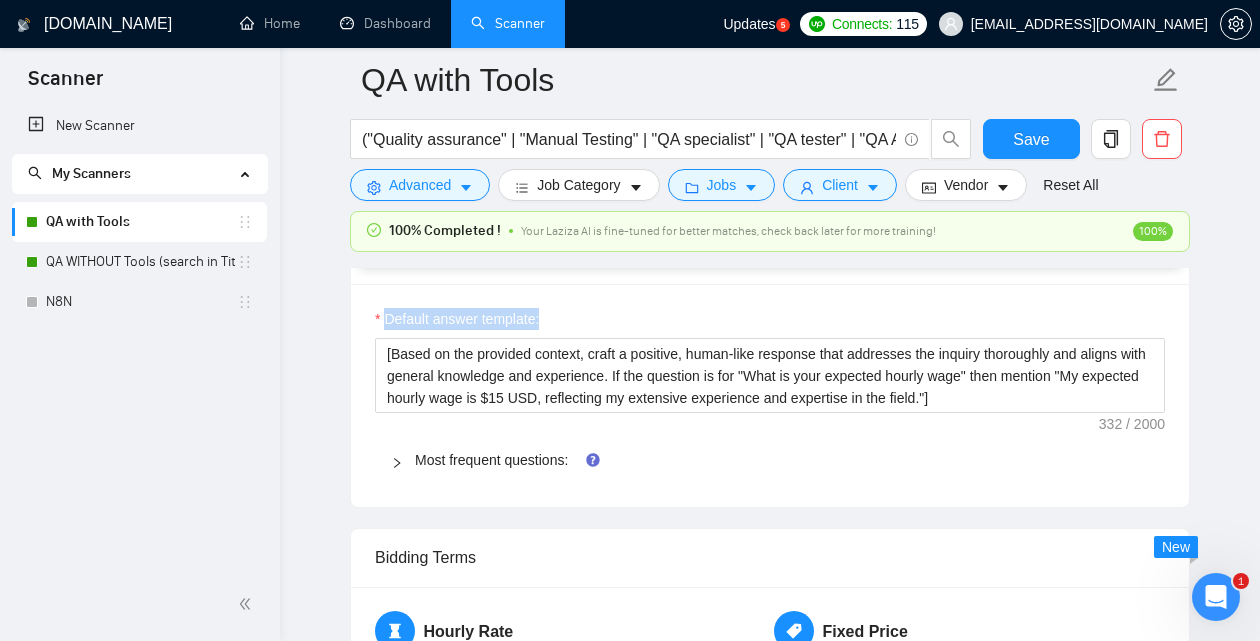 drag, startPoint x: 576, startPoint y: 320, endPoint x: 386, endPoint y: 322, distance: 190.01053 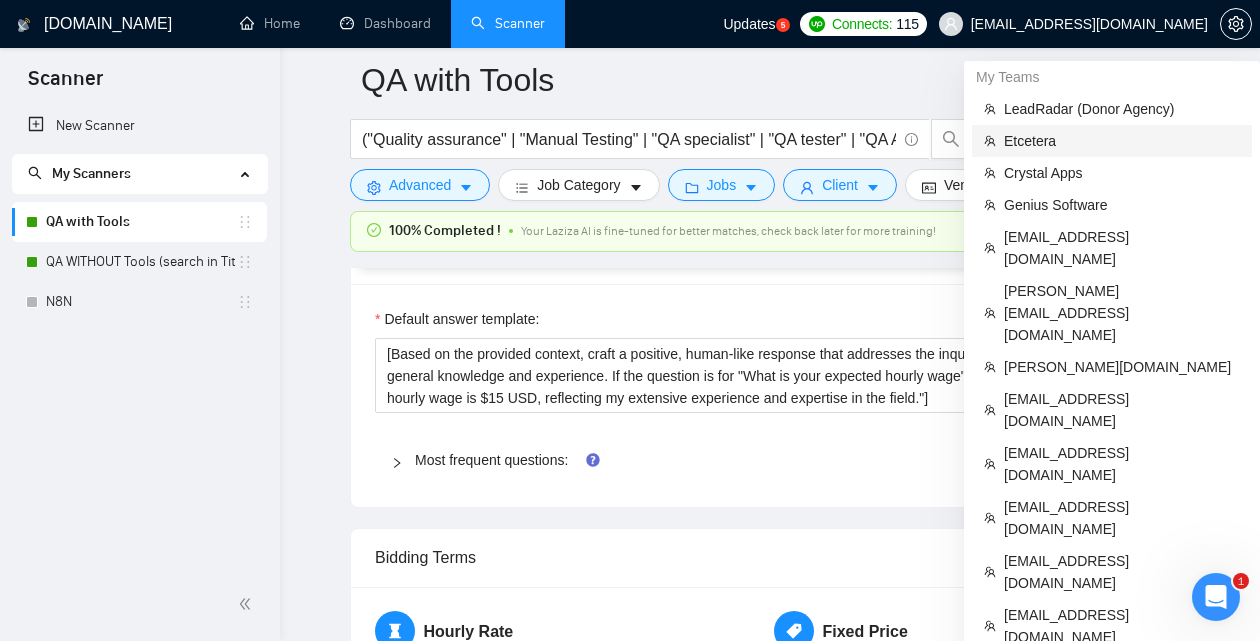 click on "Etcetera" at bounding box center [1122, 141] 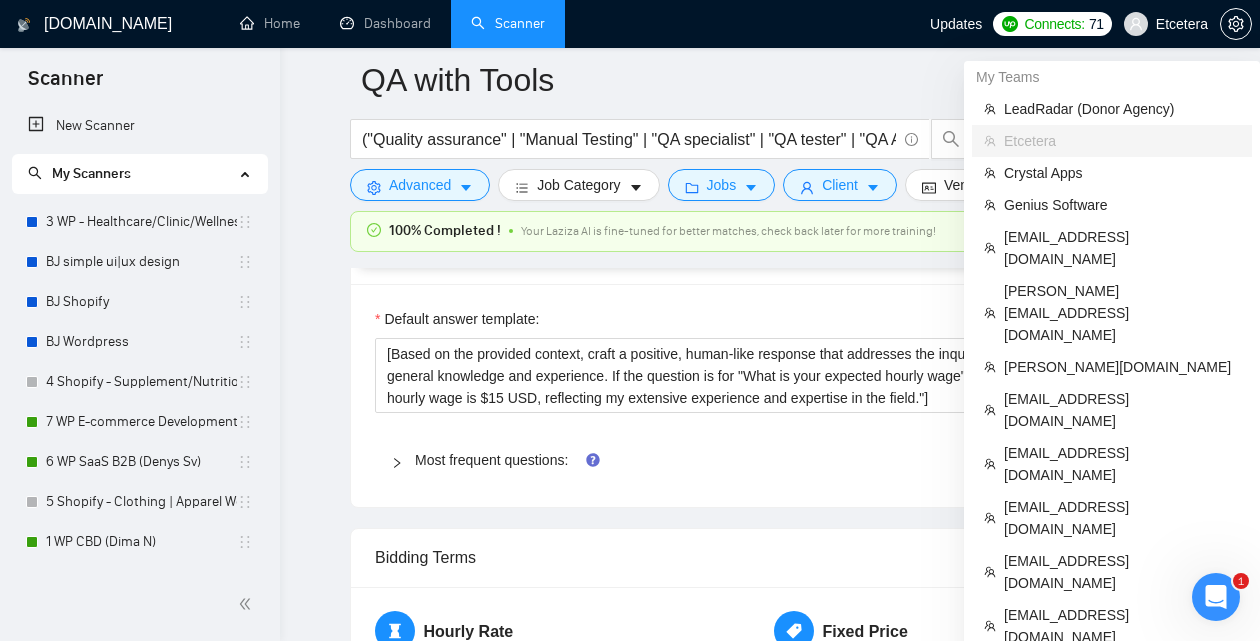 type on "/subscribe_autobidder_alerts_684c0708798649887e77ad6b@UpworkSender_bot" 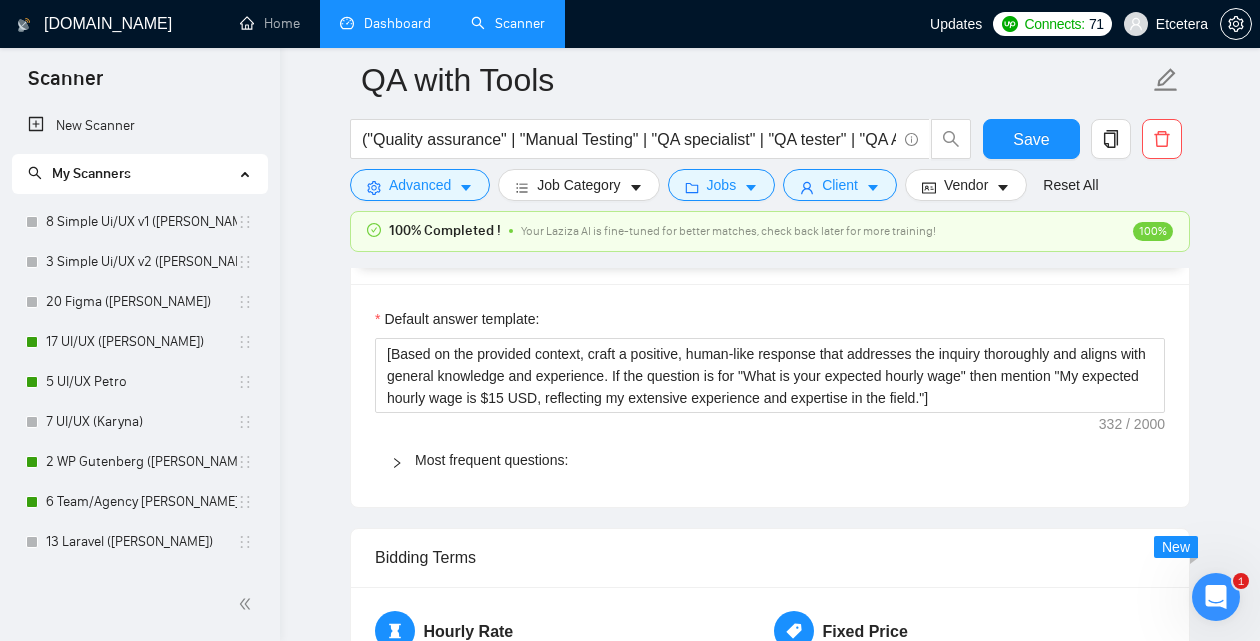scroll, scrollTop: 0, scrollLeft: 0, axis: both 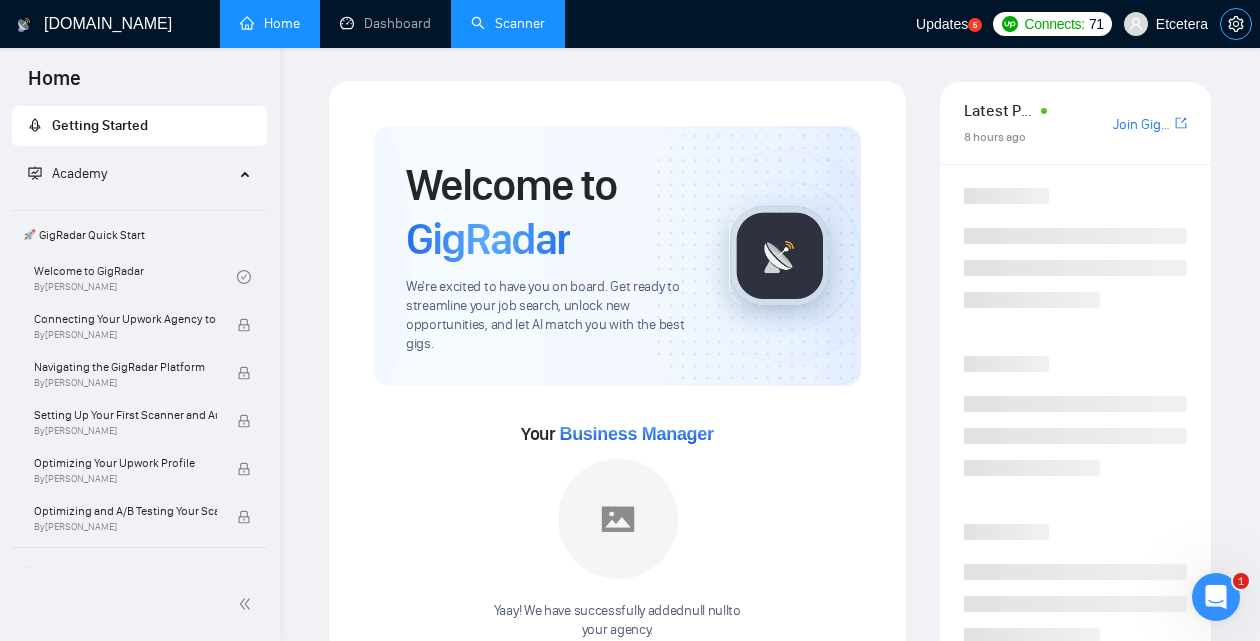 click 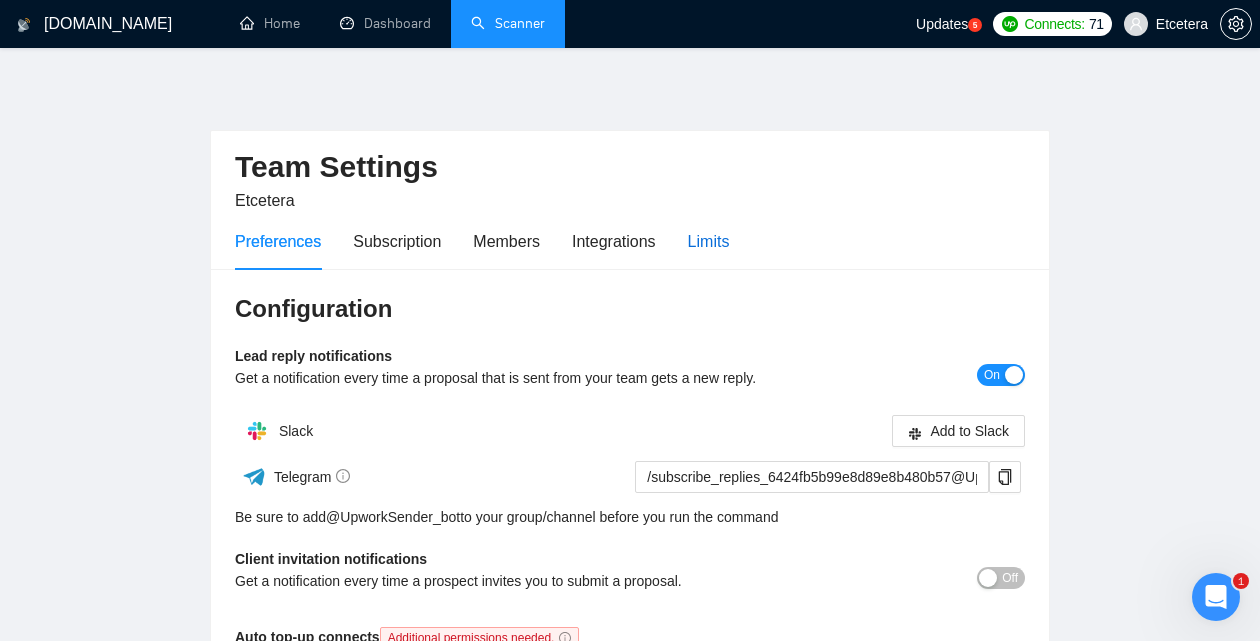 click on "Limits" at bounding box center [709, 241] 